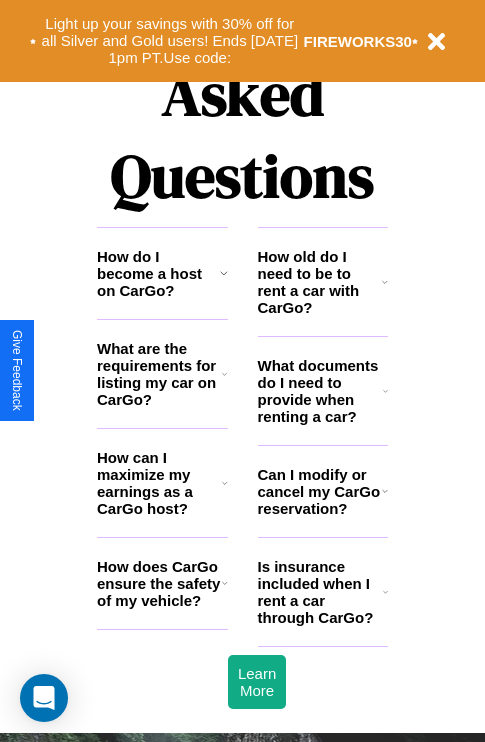 scroll, scrollTop: 2423, scrollLeft: 0, axis: vertical 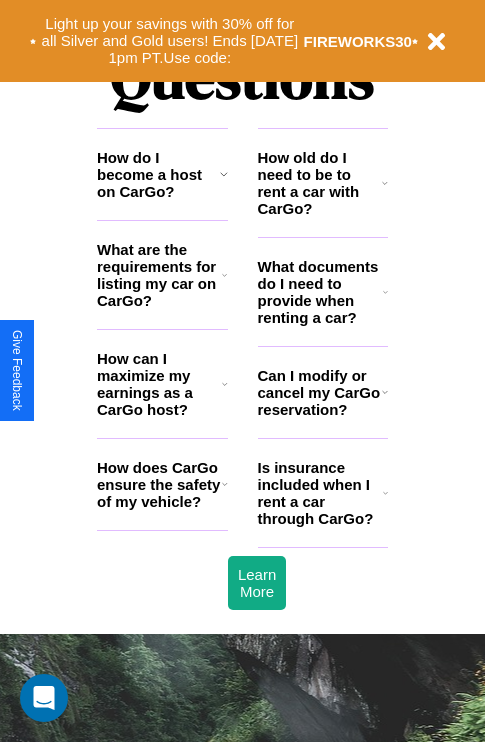 click 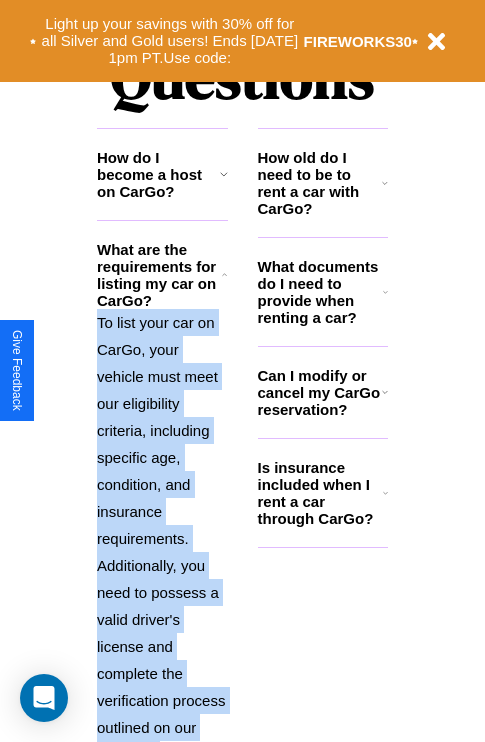 click on "To list your car on CarGo, your vehicle must meet our eligibility criteria, including specific age, condition, and insurance requirements. Additionally, you need to possess a valid driver's license and complete the verification process outlined on our platform." at bounding box center [162, 538] 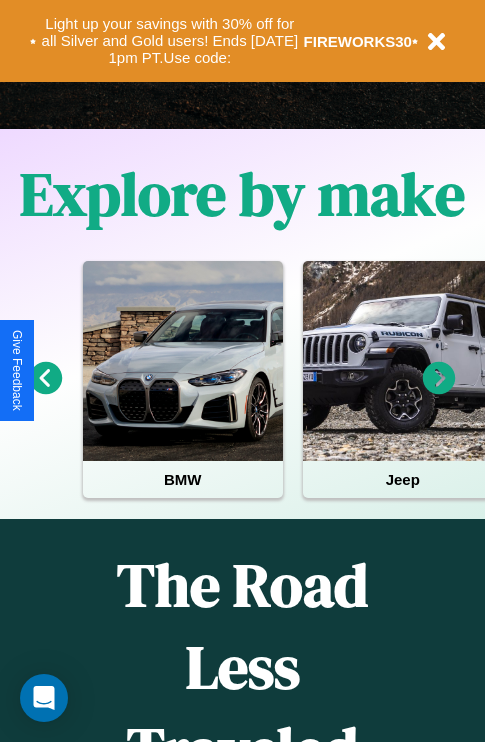 scroll, scrollTop: 0, scrollLeft: 0, axis: both 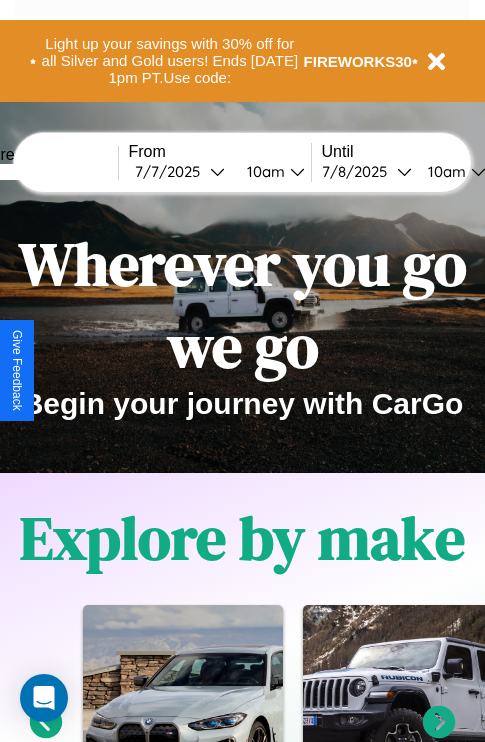 click at bounding box center (43, 172) 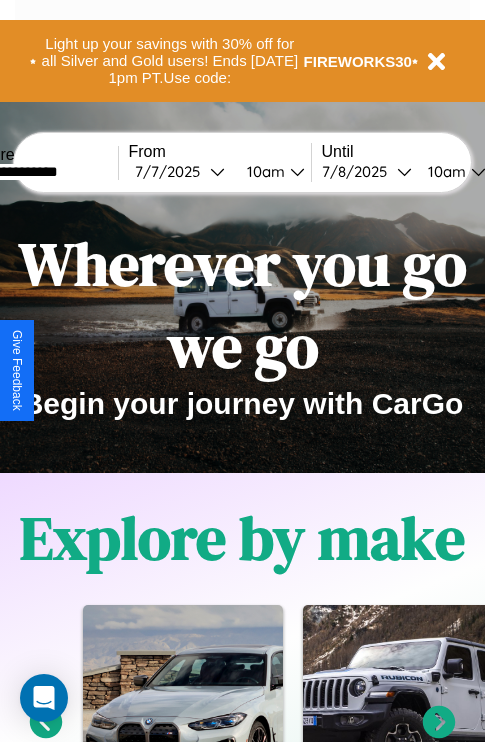 type on "**********" 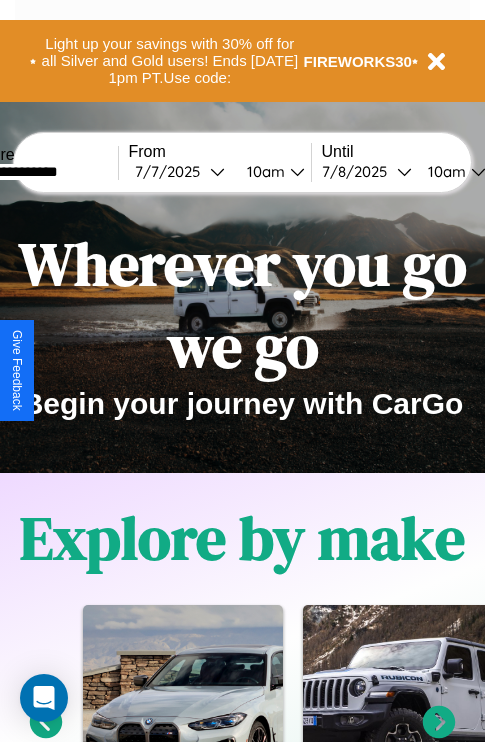 click on "[DATE]" at bounding box center [172, 171] 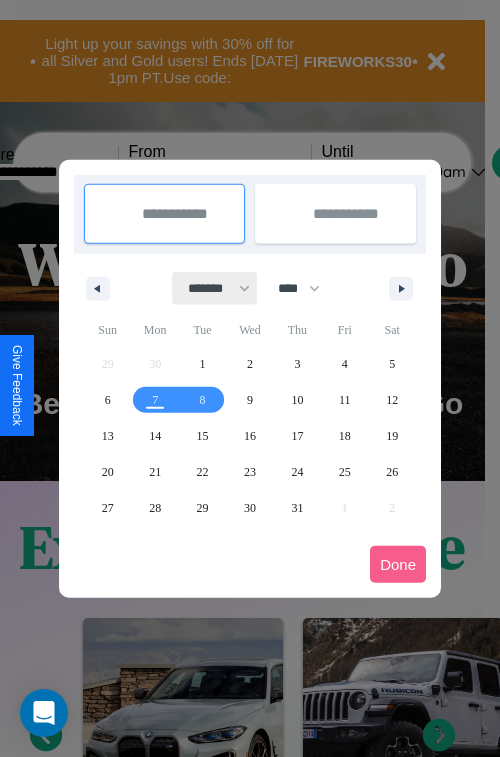 click on "******* ******** ***** ***** *** **** **** ****** ********* ******* ******** ********" at bounding box center [215, 288] 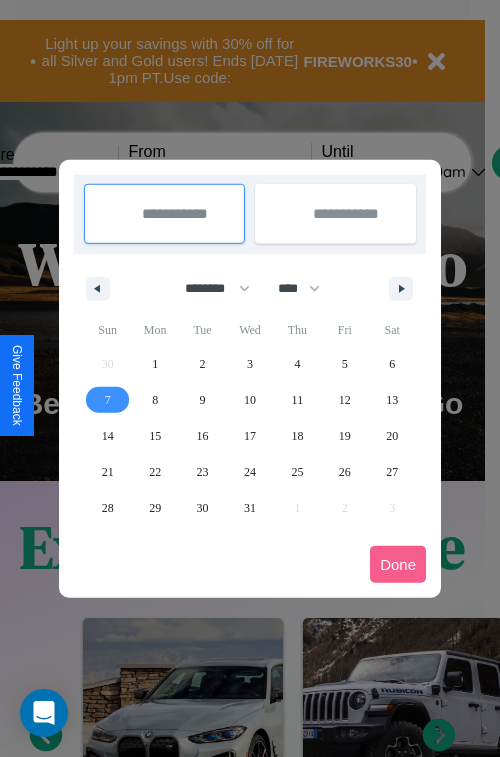click on "7" at bounding box center [108, 400] 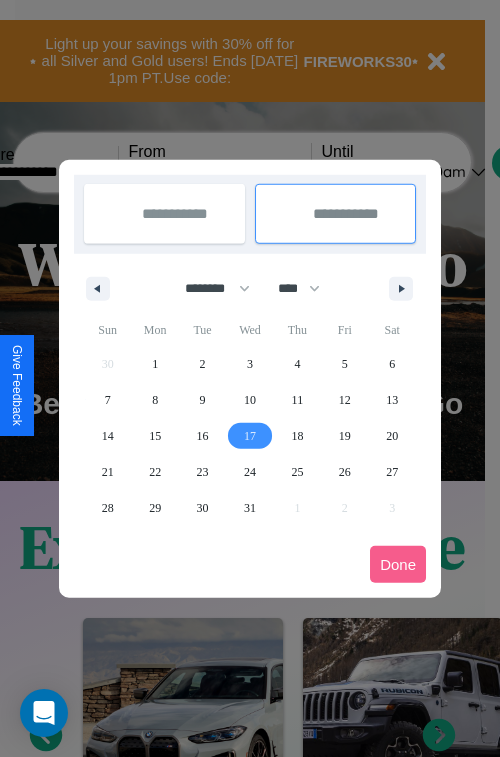 click on "17" at bounding box center (250, 436) 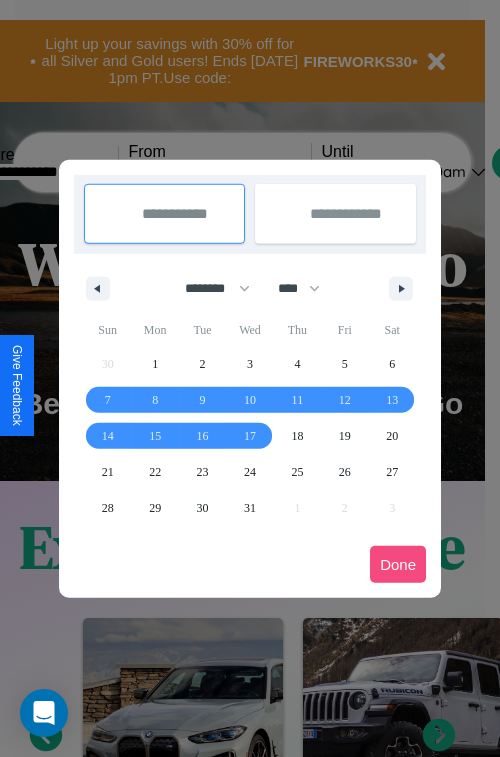 click on "Done" at bounding box center [398, 564] 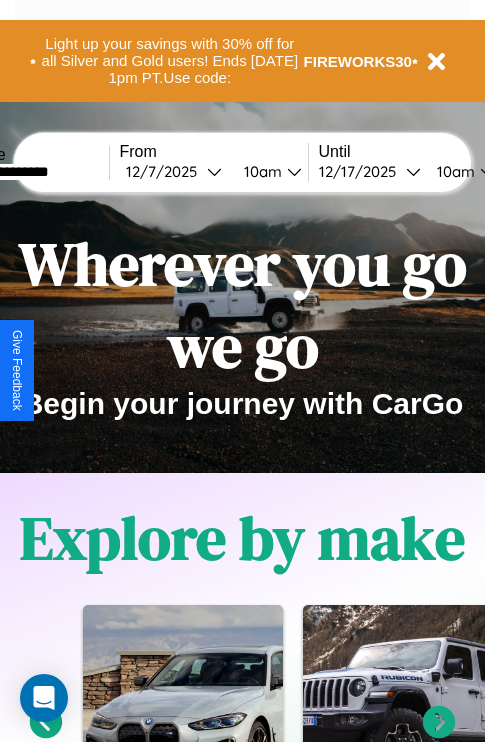 scroll, scrollTop: 0, scrollLeft: 77, axis: horizontal 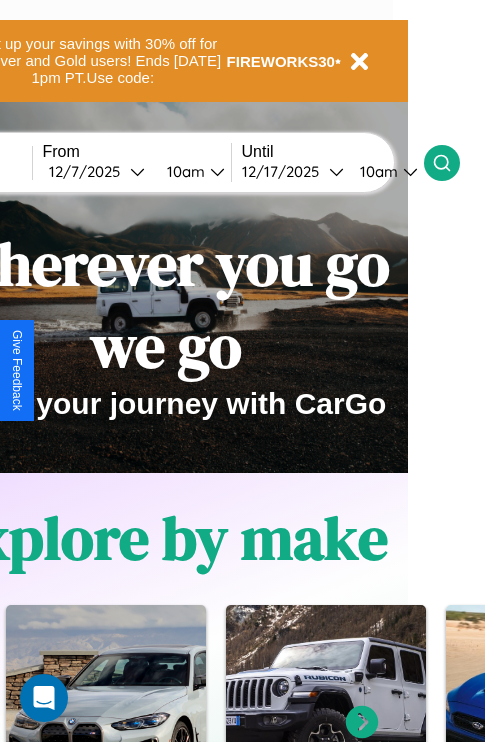 click 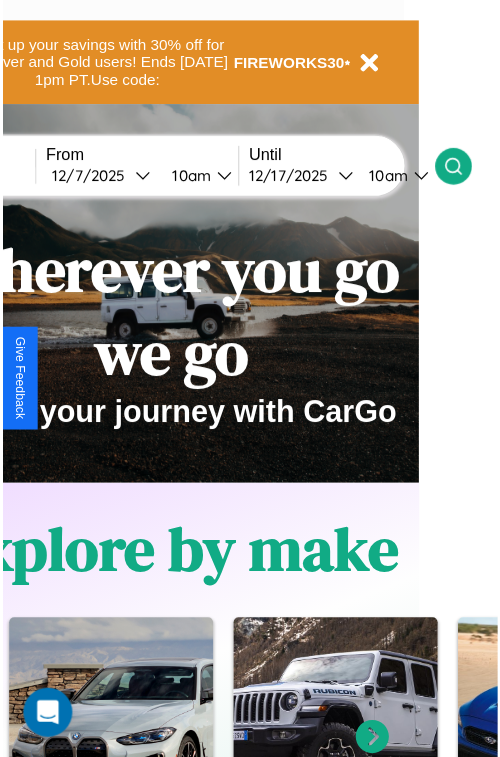 scroll, scrollTop: 0, scrollLeft: 0, axis: both 